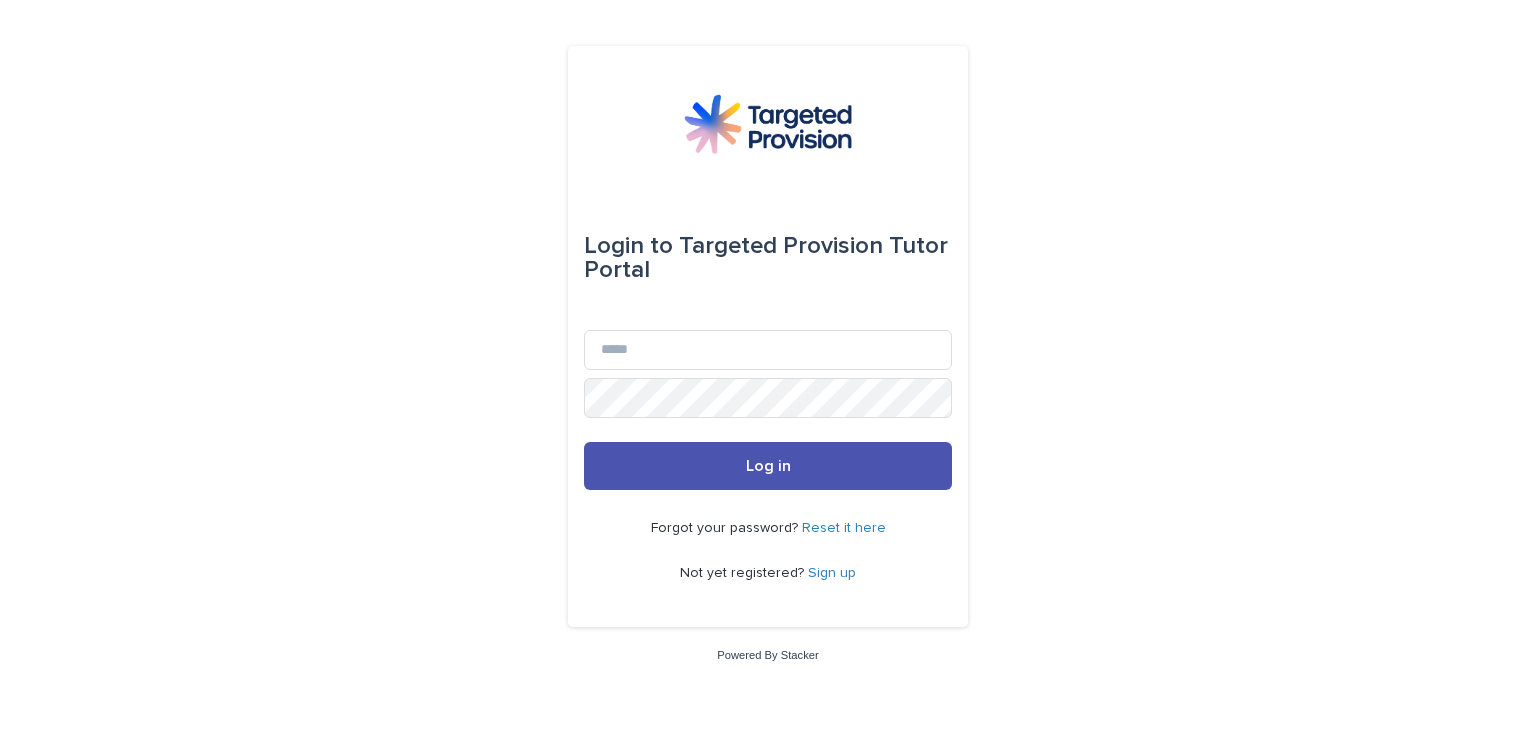 scroll, scrollTop: 0, scrollLeft: 0, axis: both 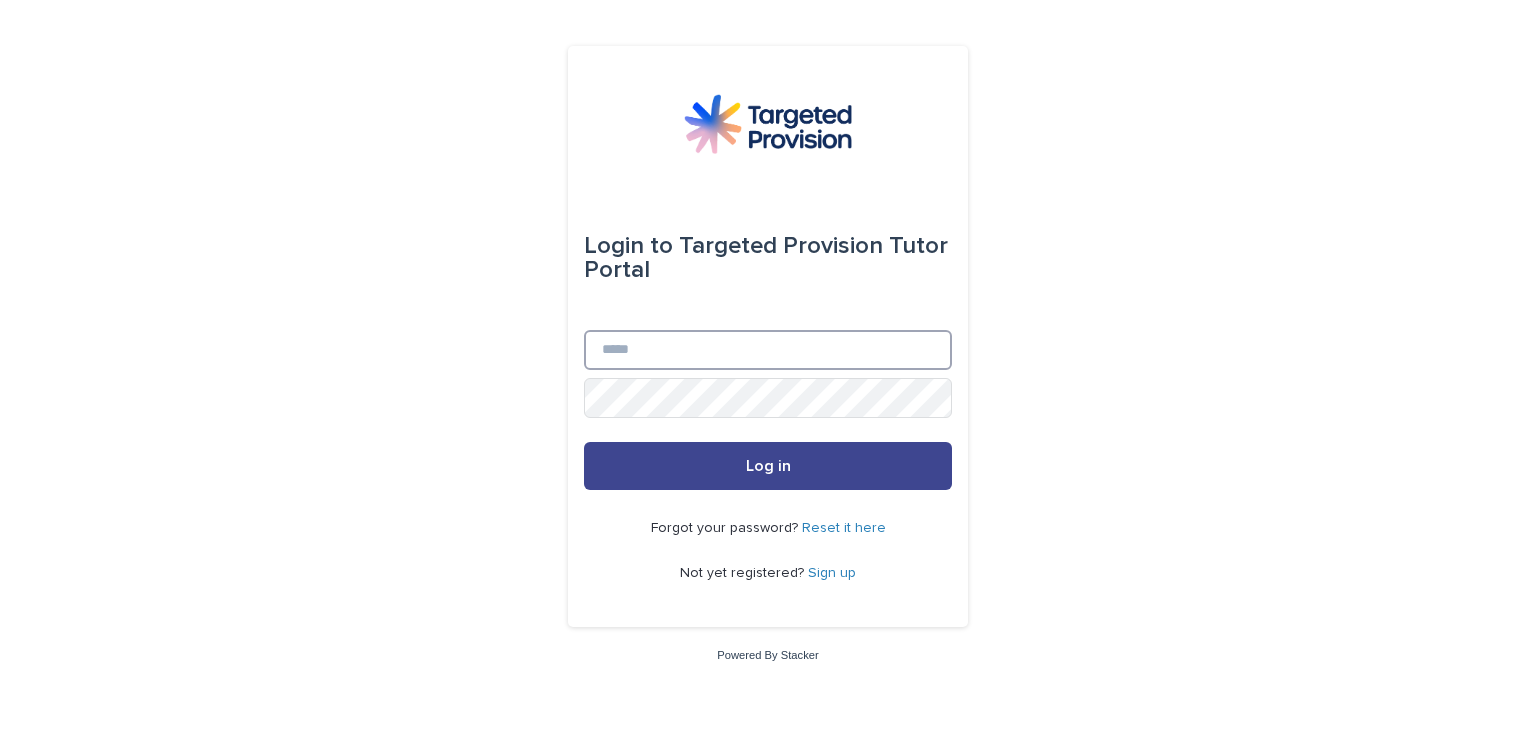 type on "**********" 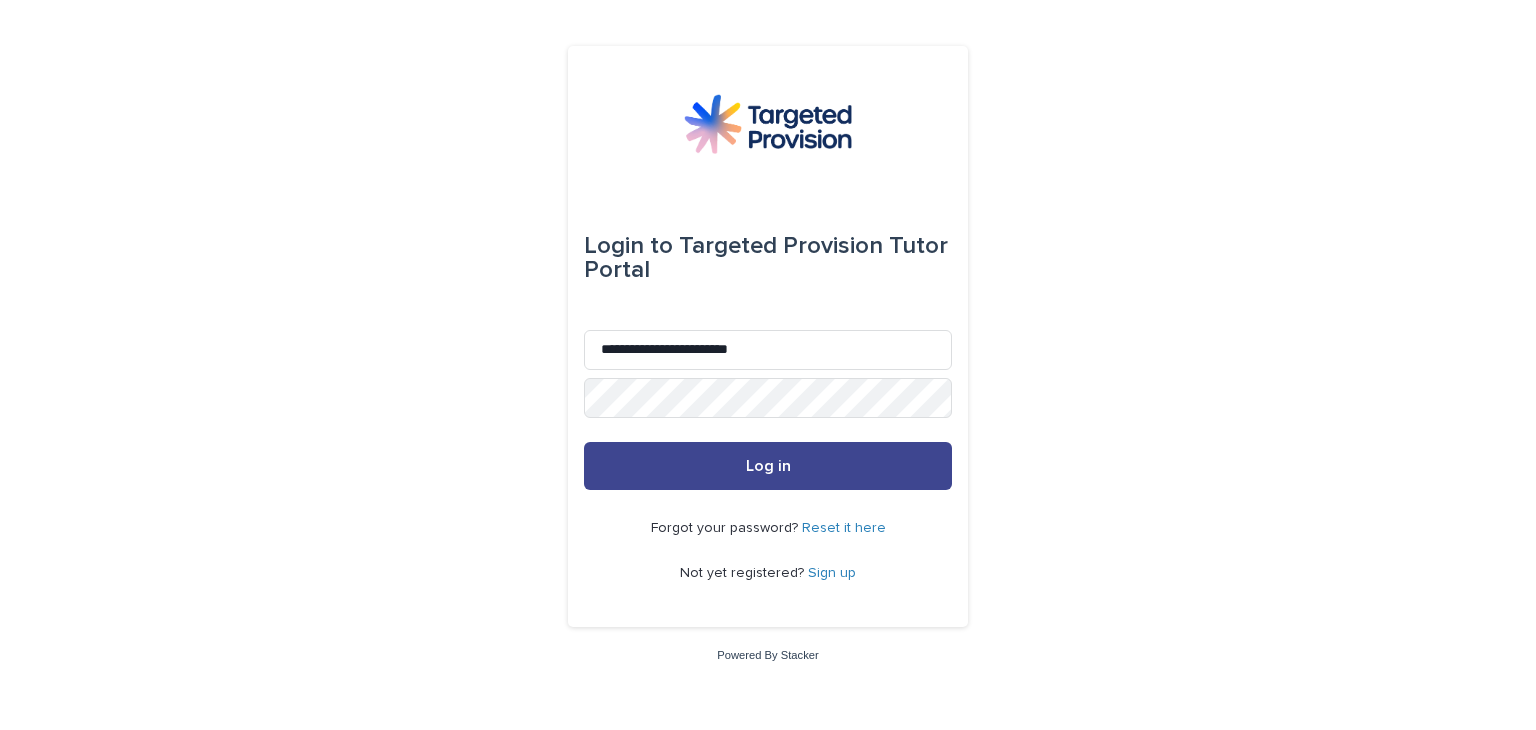 click on "Log in" at bounding box center [768, 466] 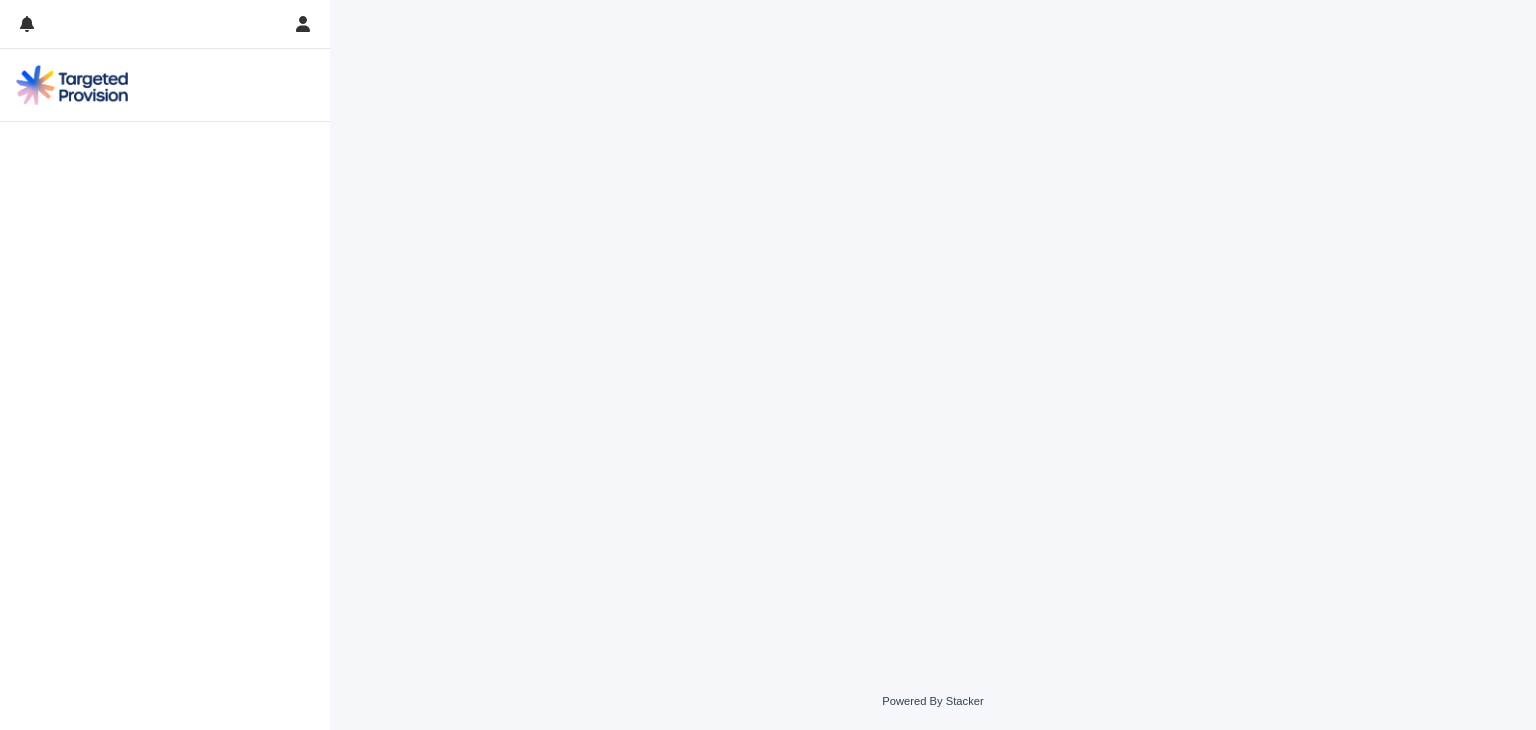 scroll, scrollTop: 0, scrollLeft: 0, axis: both 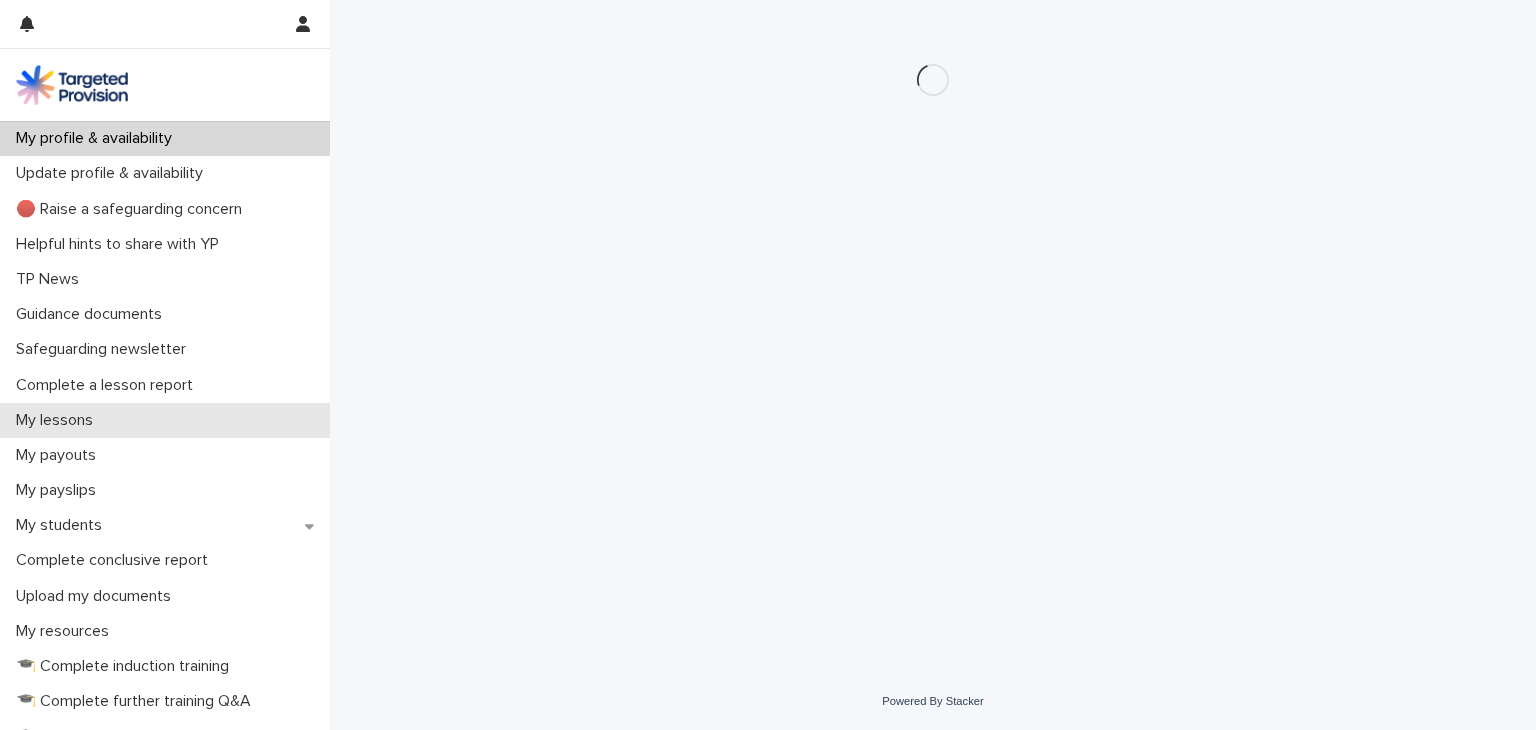 click on "My lessons" at bounding box center (165, 420) 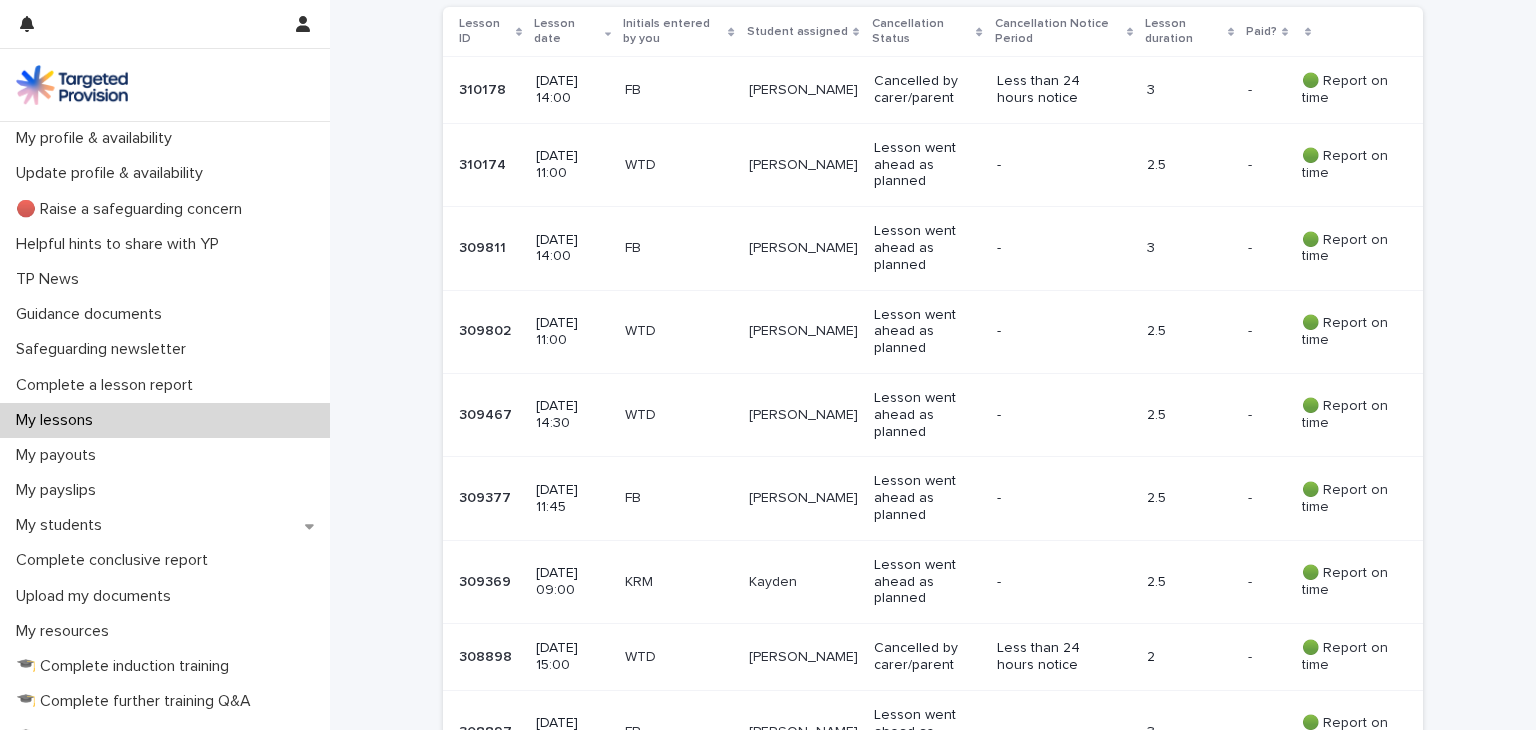 scroll, scrollTop: 444, scrollLeft: 0, axis: vertical 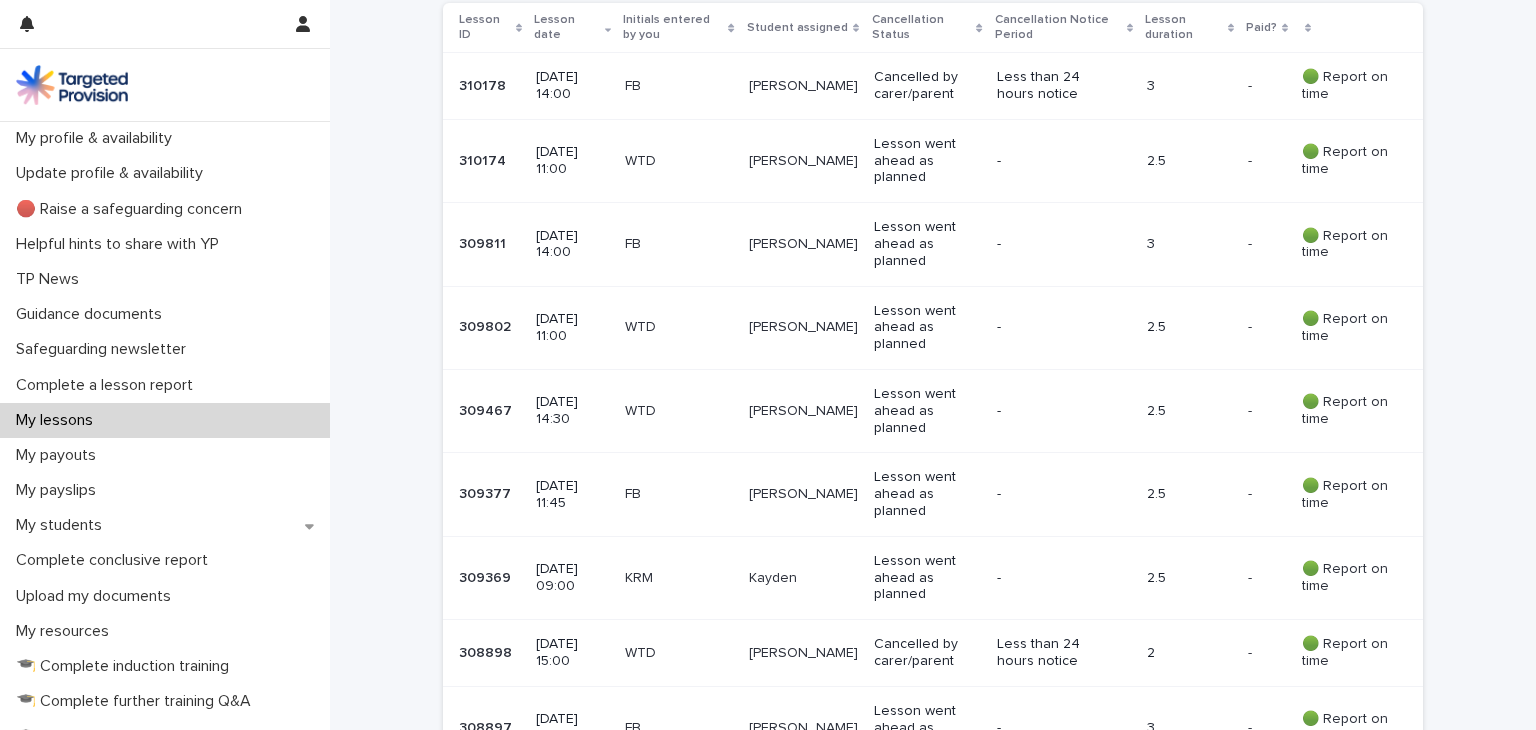 click on "Lesson went ahead as planned" at bounding box center (927, 494) 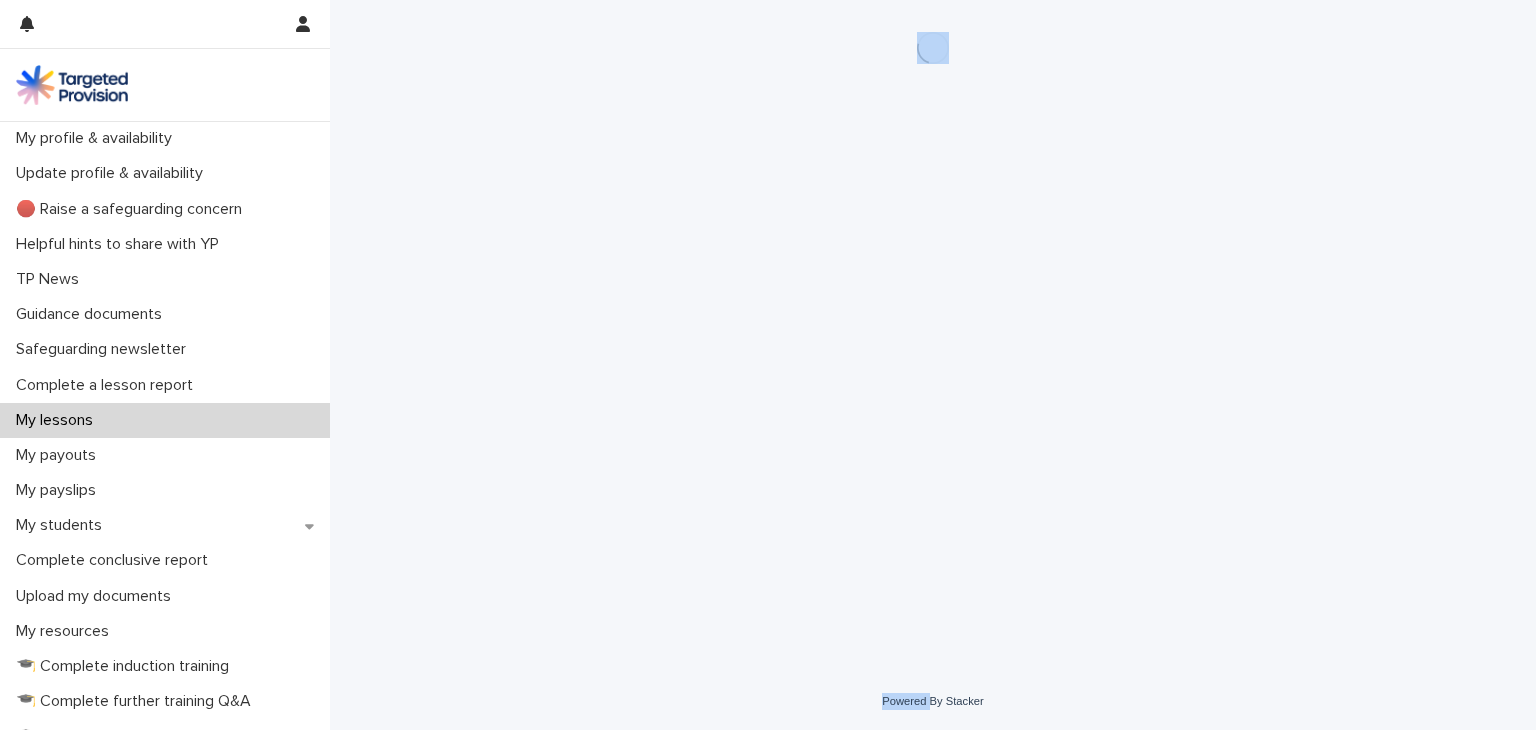 scroll, scrollTop: 0, scrollLeft: 0, axis: both 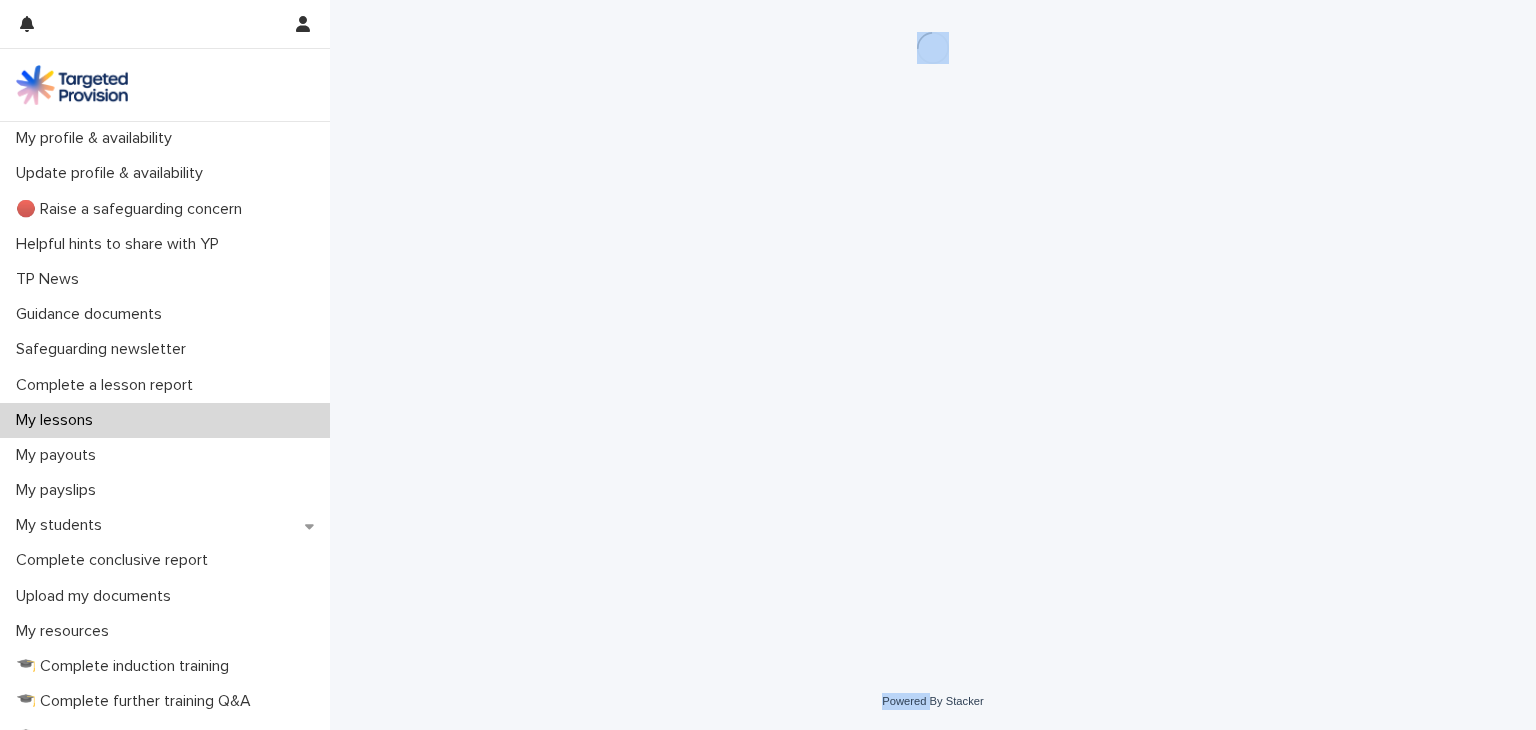 click on "Loading... Saving… Loading... Saving…" at bounding box center [933, 311] 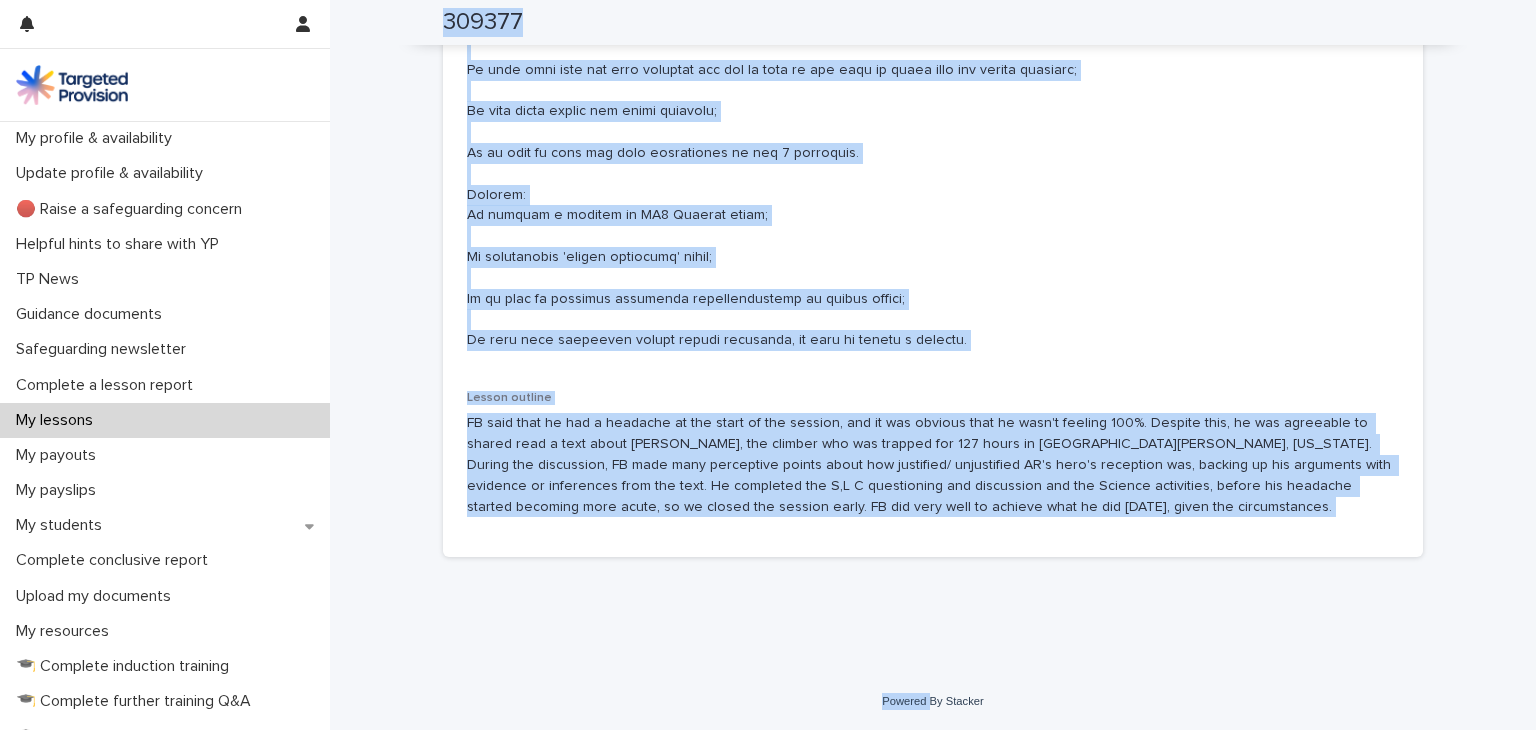 scroll, scrollTop: 2606, scrollLeft: 0, axis: vertical 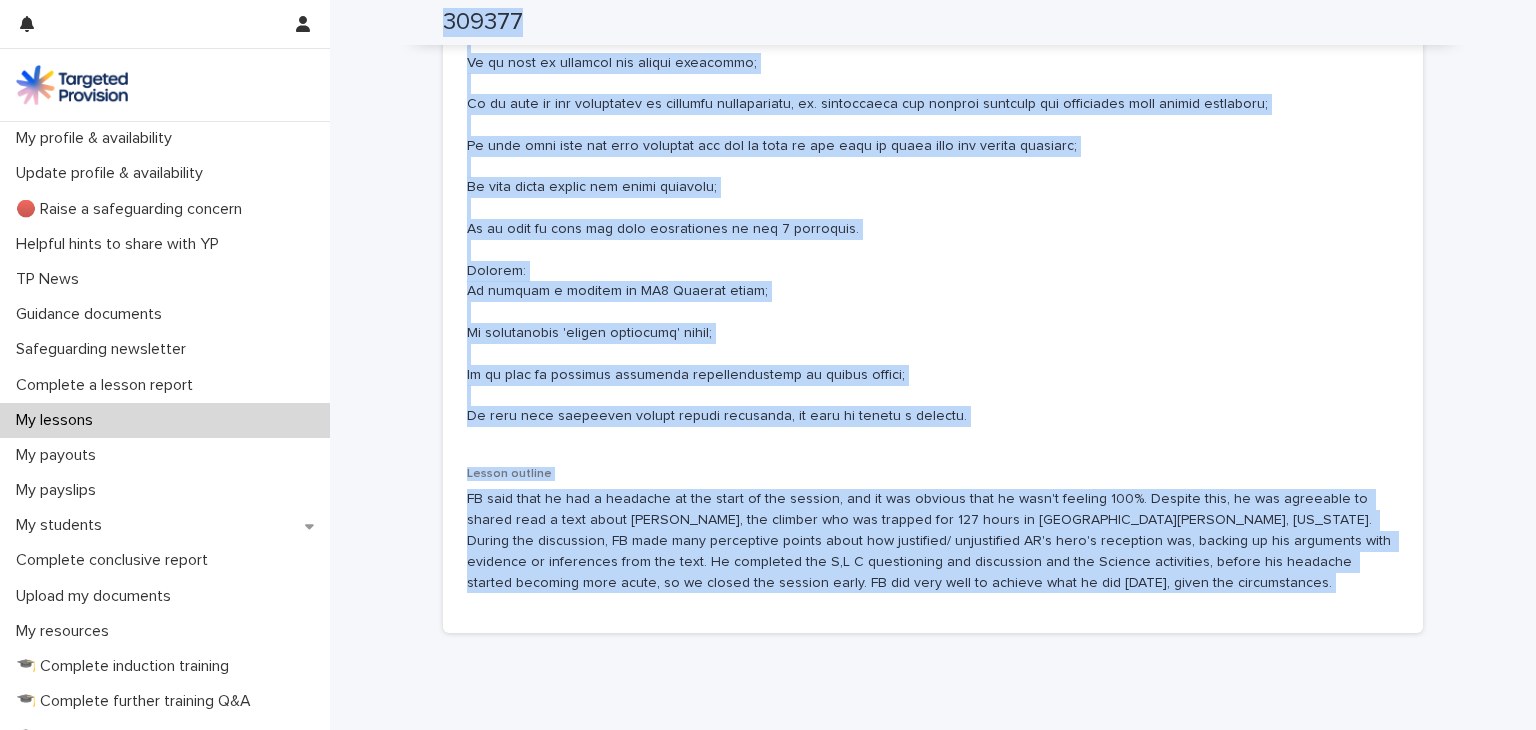 click on "My lessons" at bounding box center (165, 420) 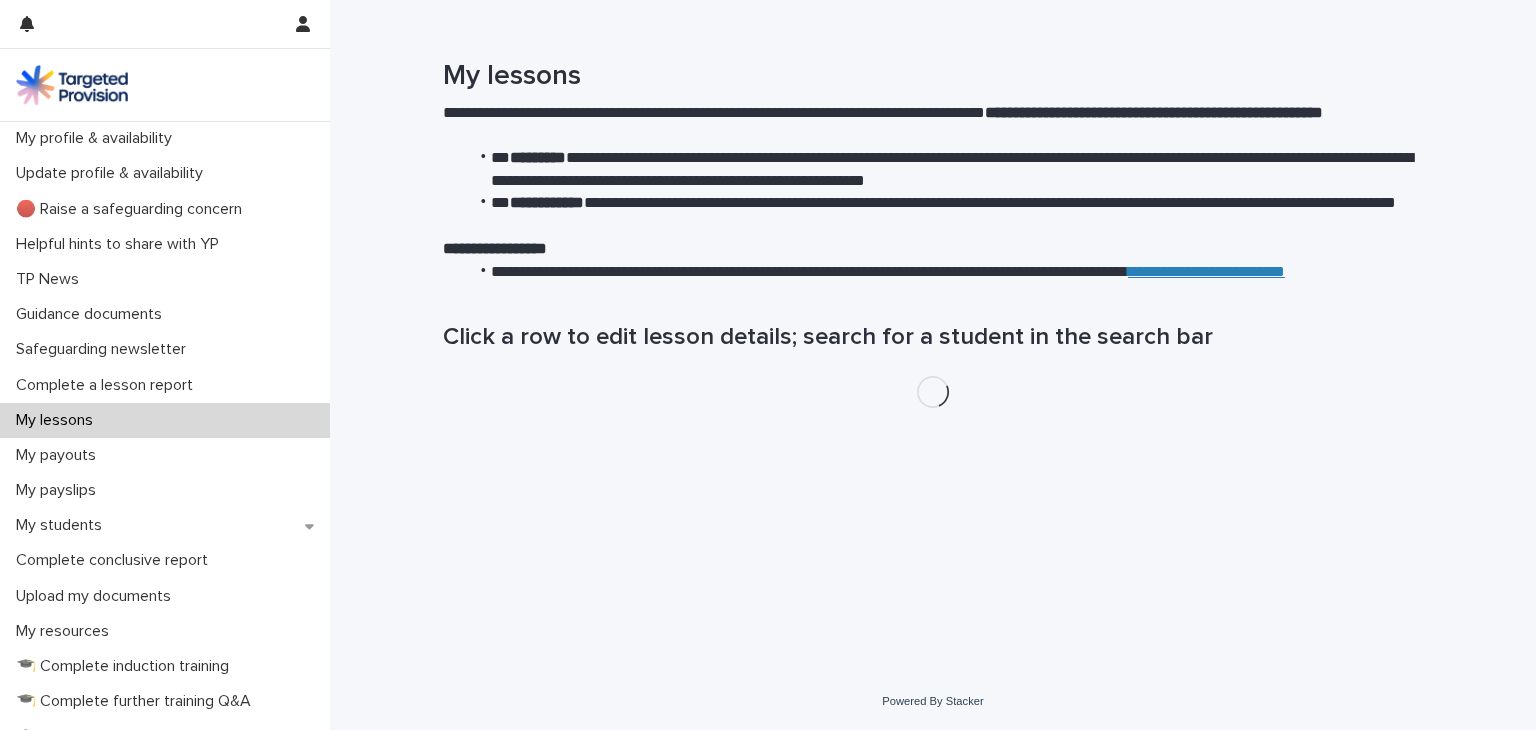scroll, scrollTop: 0, scrollLeft: 0, axis: both 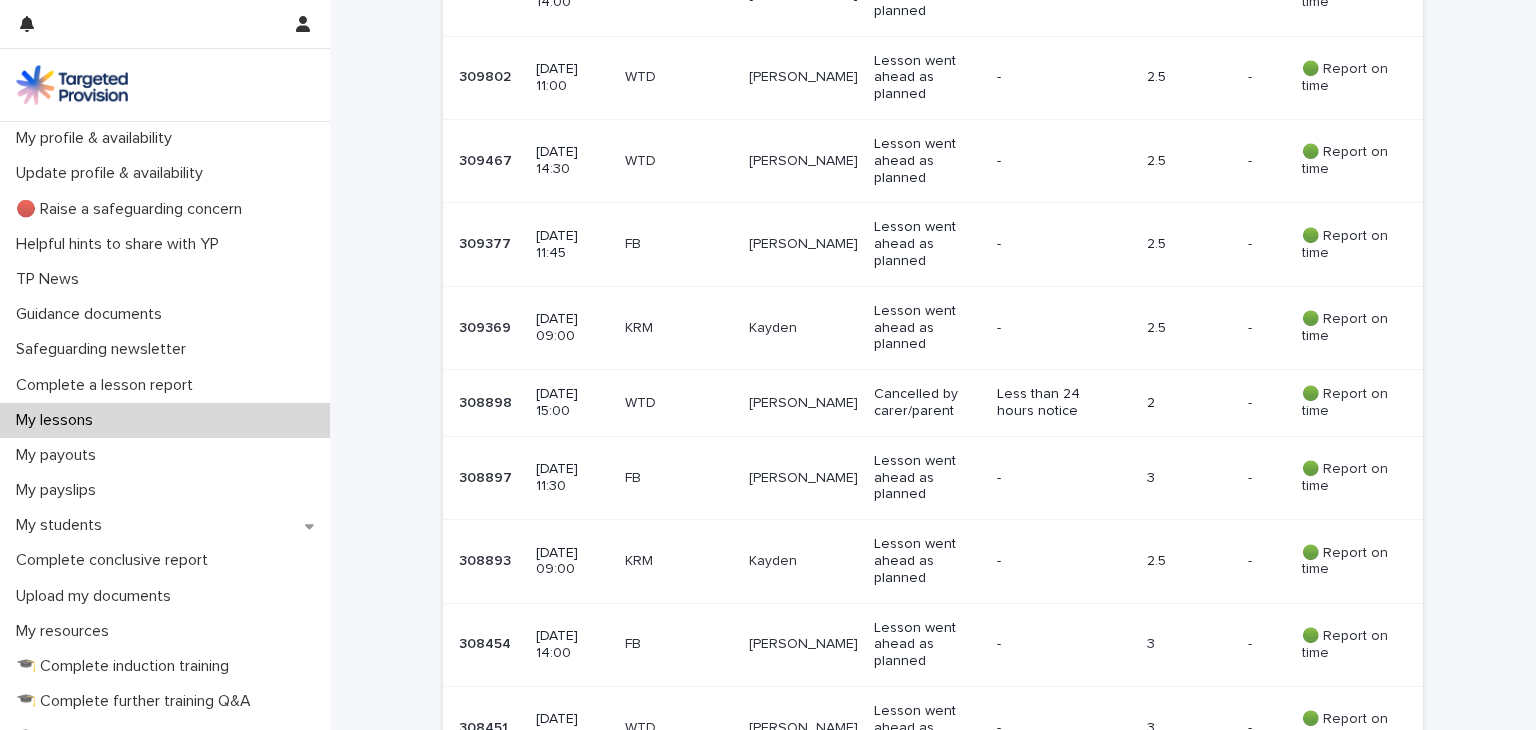 click on "Lesson went ahead as planned" at bounding box center [927, 478] 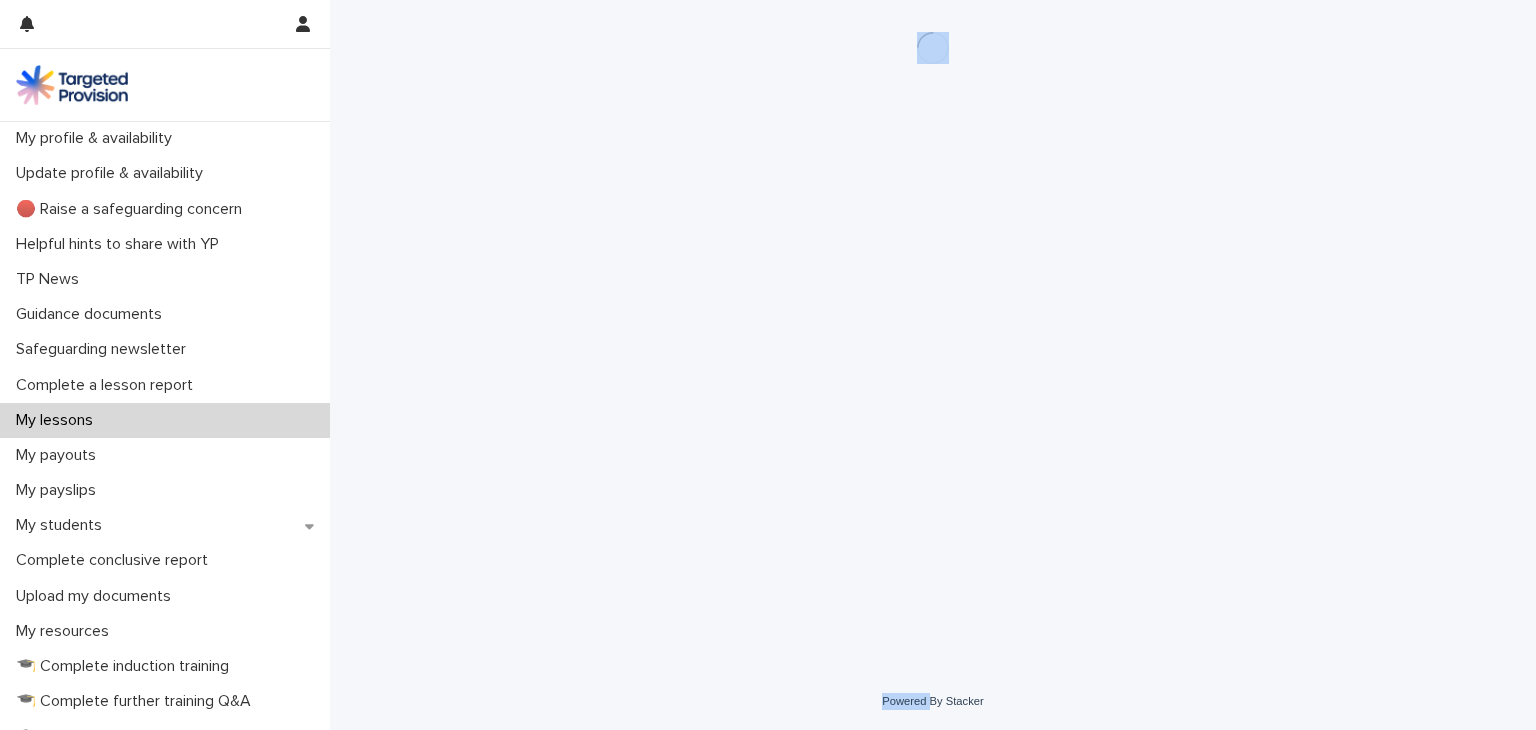 scroll, scrollTop: 0, scrollLeft: 0, axis: both 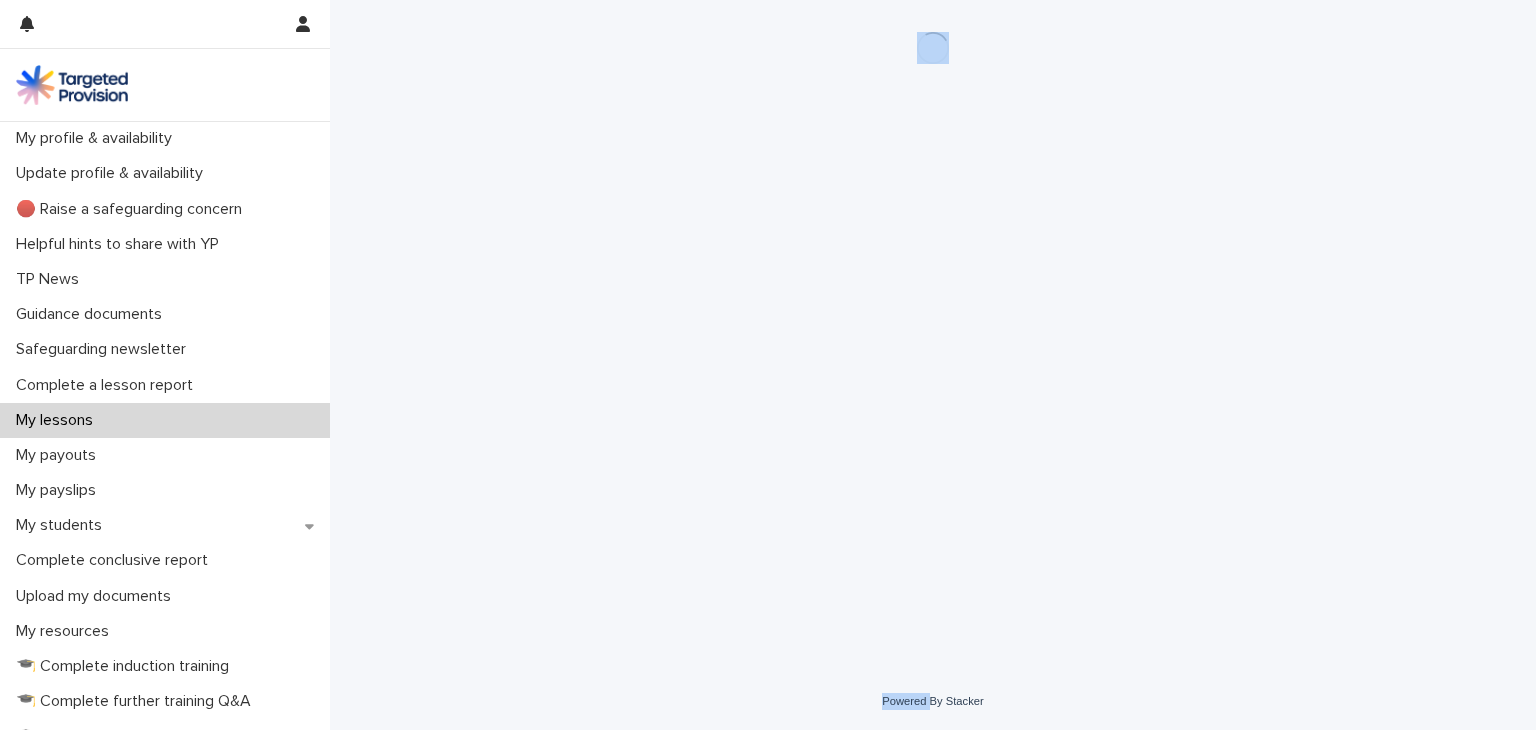 click on "Loading... Saving… Loading... Saving…" at bounding box center [933, 311] 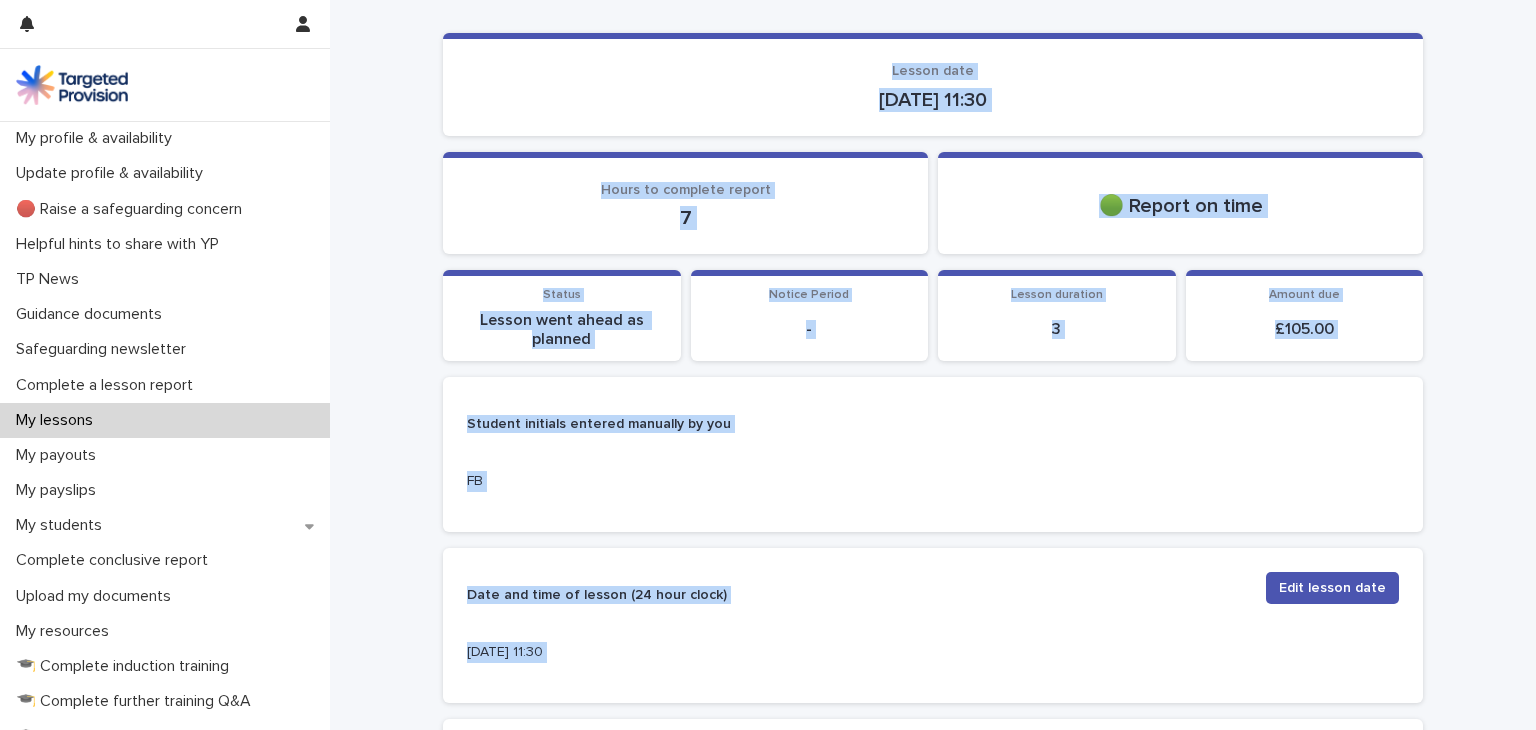 scroll, scrollTop: 109, scrollLeft: 0, axis: vertical 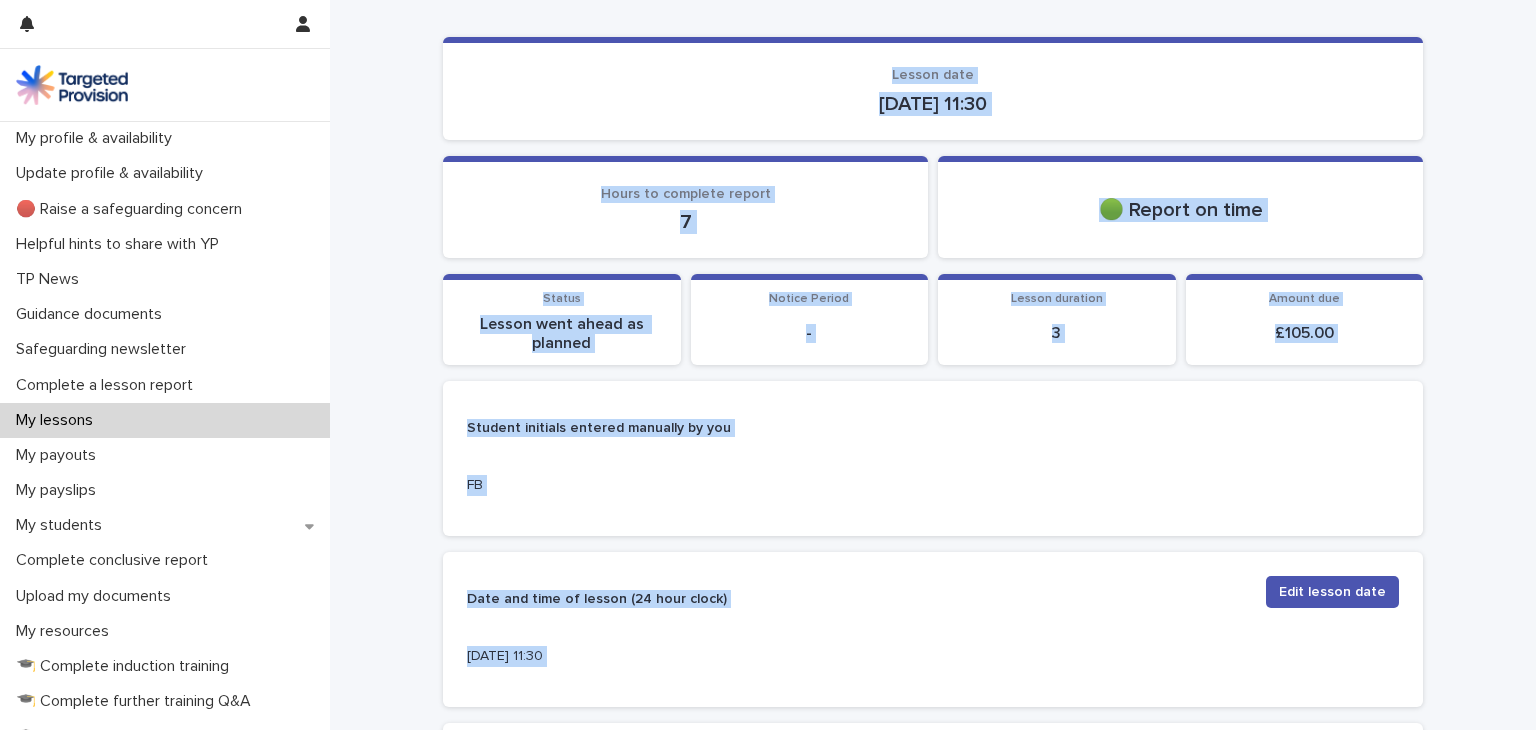 click on "My lessons" at bounding box center [165, 420] 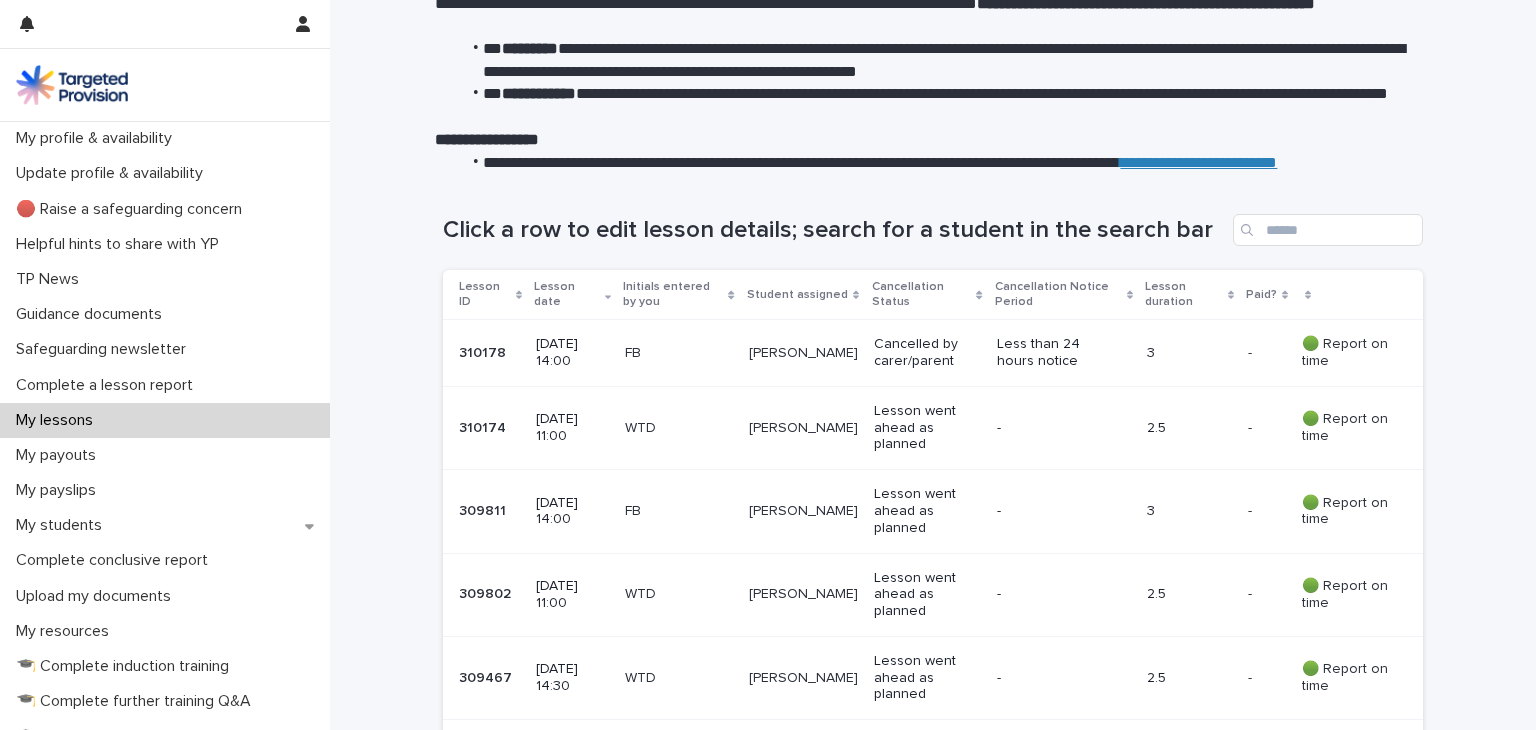 scroll, scrollTop: 0, scrollLeft: 0, axis: both 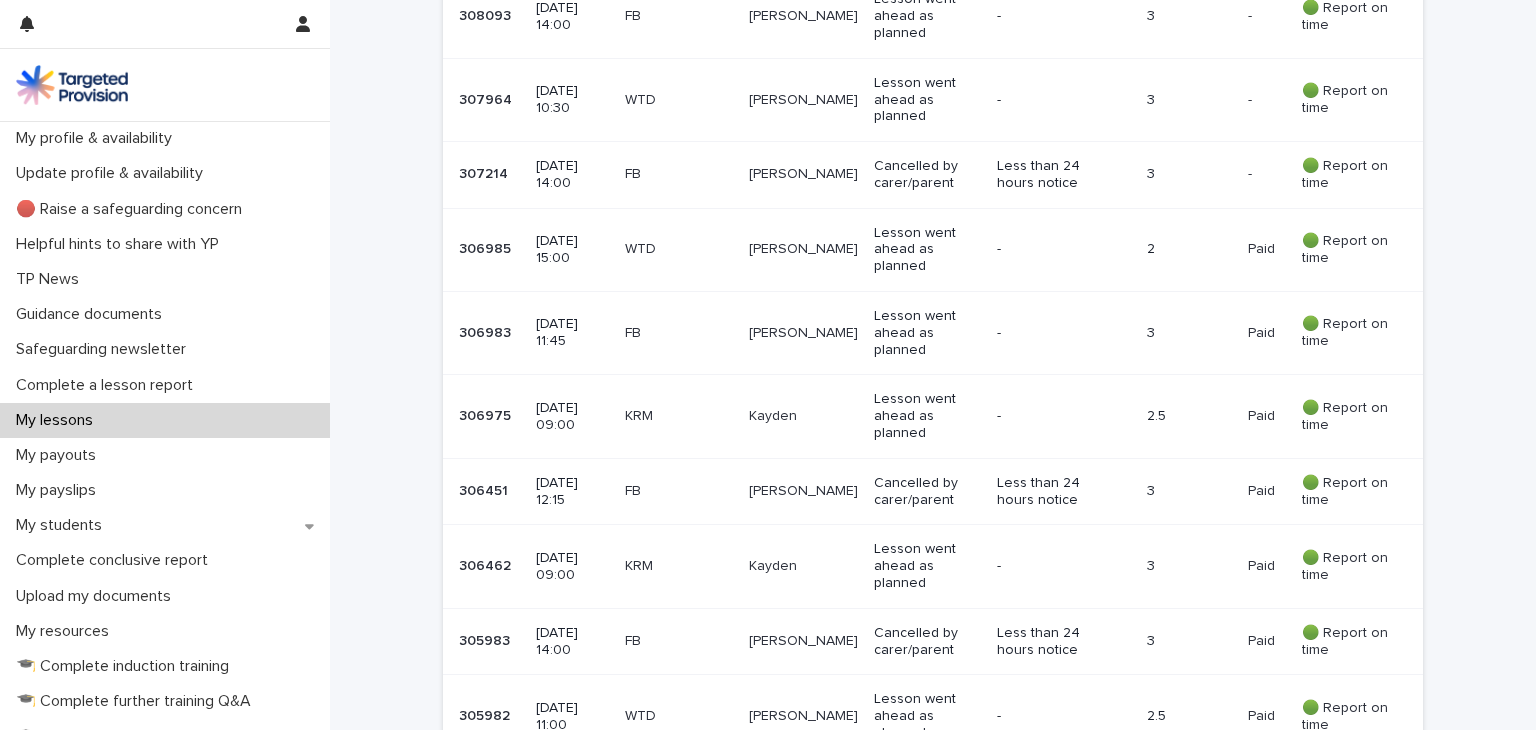 click on "Loading... Saving… Loading... Saving… Click a row to edit lesson details; search for a student in the search bar Lesson ID Lesson date Initials entered by you Student assigned Cancellation Status Cancellation Notice Period Lesson duration Paid? 310178 310178   [DATE] 14:00 [PERSON_NAME] Cancelled by carer/parent Less than 24 hours notice 3 - -   🟢 Report on time 310174 310174   [DATE] 11:00 WTD [PERSON_NAME] went ahead as planned - 2.5 - -   🟢 Report on time 309811 309811   [DATE] 14:00 [PERSON_NAME] went ahead as planned - 3 - -   🟢 Report on time 309802 309802   [DATE] 11:00 WTD [PERSON_NAME] went ahead as planned - 2.5 - -   🟢 Report on time 309467 309467   [DATE] 14:30 WTD [PERSON_NAME] went ahead as planned - 2.5 - -   🟢 Report on time 309377 309377   [DATE] 11:45 [PERSON_NAME] went ahead as planned - 2.5 - -   🟢 Report on time 309369 309369   [DATE] 09:00 KRM [PERSON_NAME] went ahead as planned - 2.5 - -   308898 308898   2" at bounding box center [933, 203] 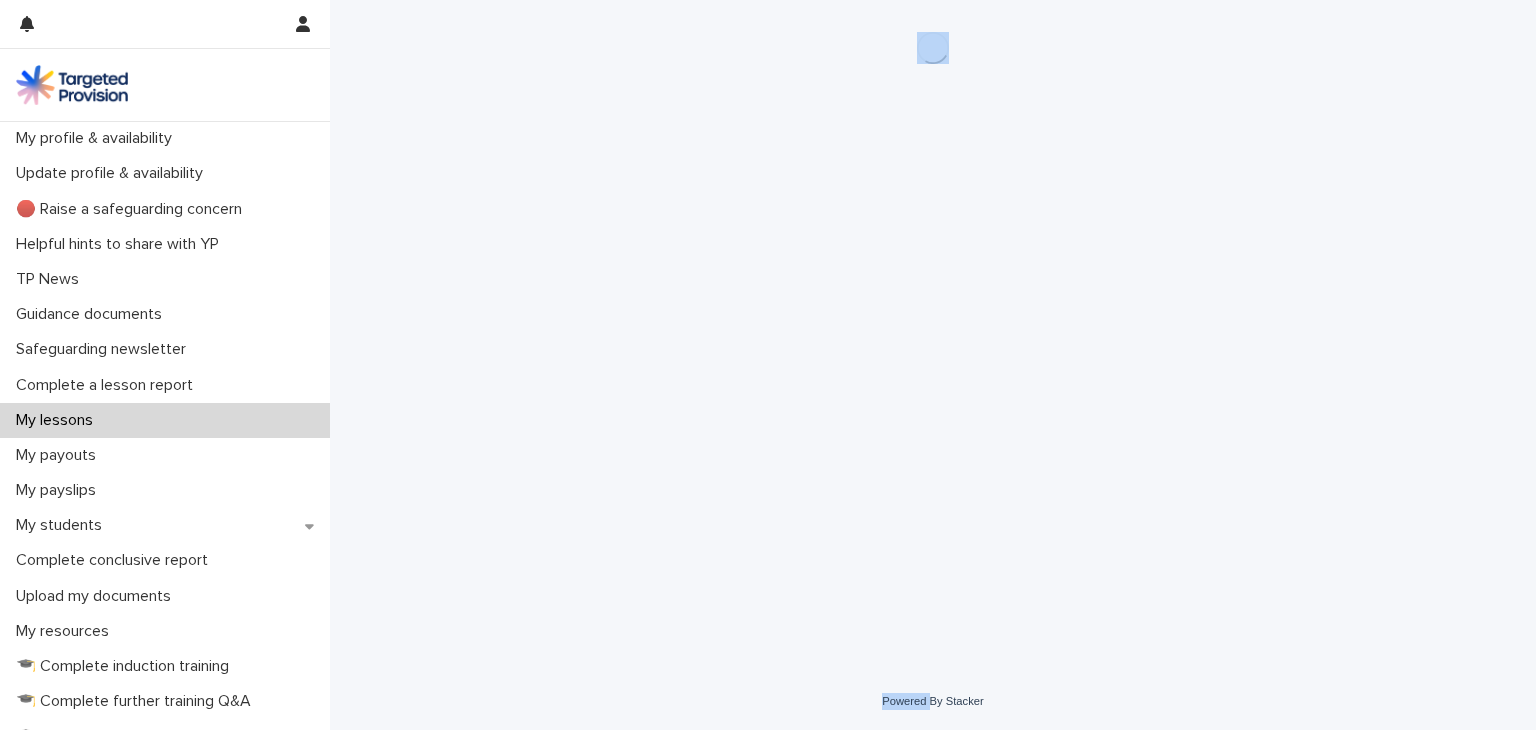scroll, scrollTop: 0, scrollLeft: 0, axis: both 